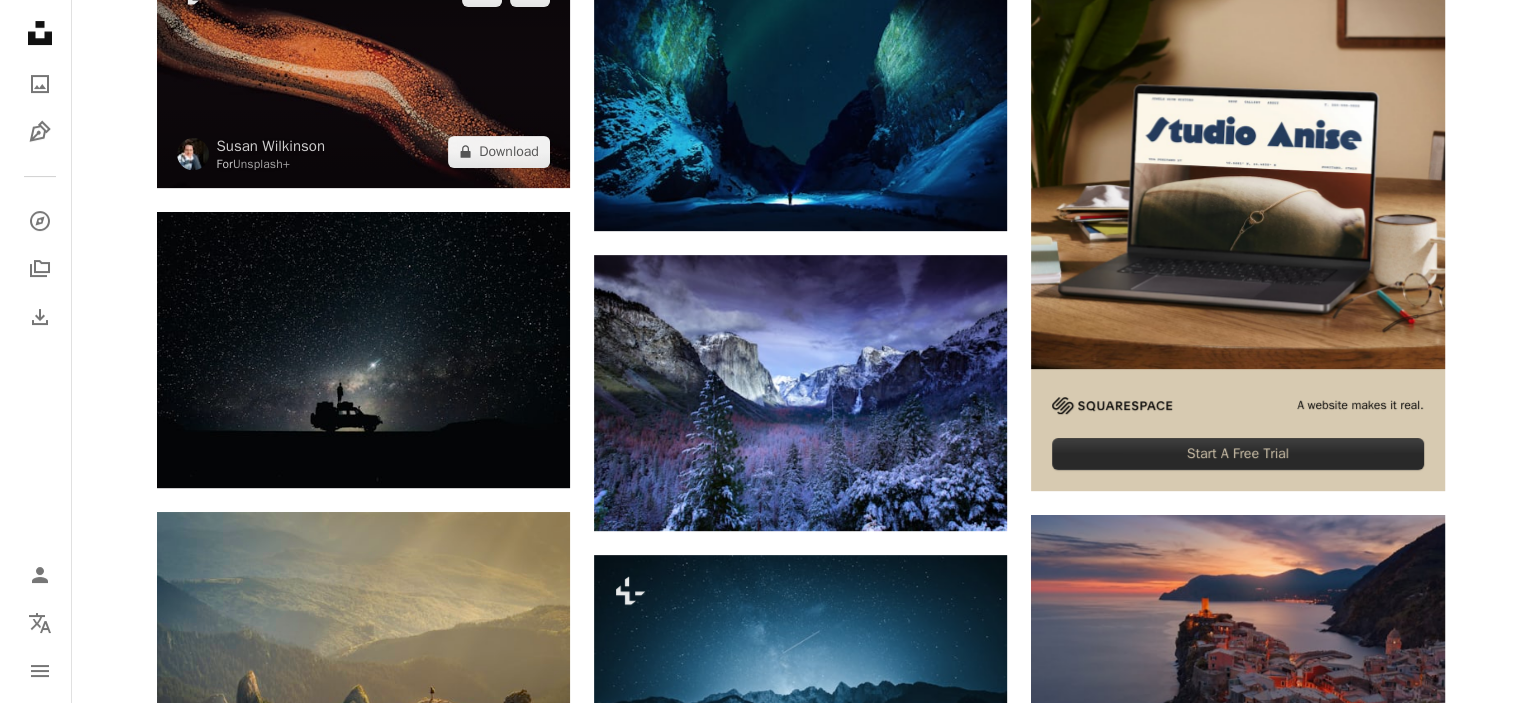 scroll, scrollTop: 603, scrollLeft: 0, axis: vertical 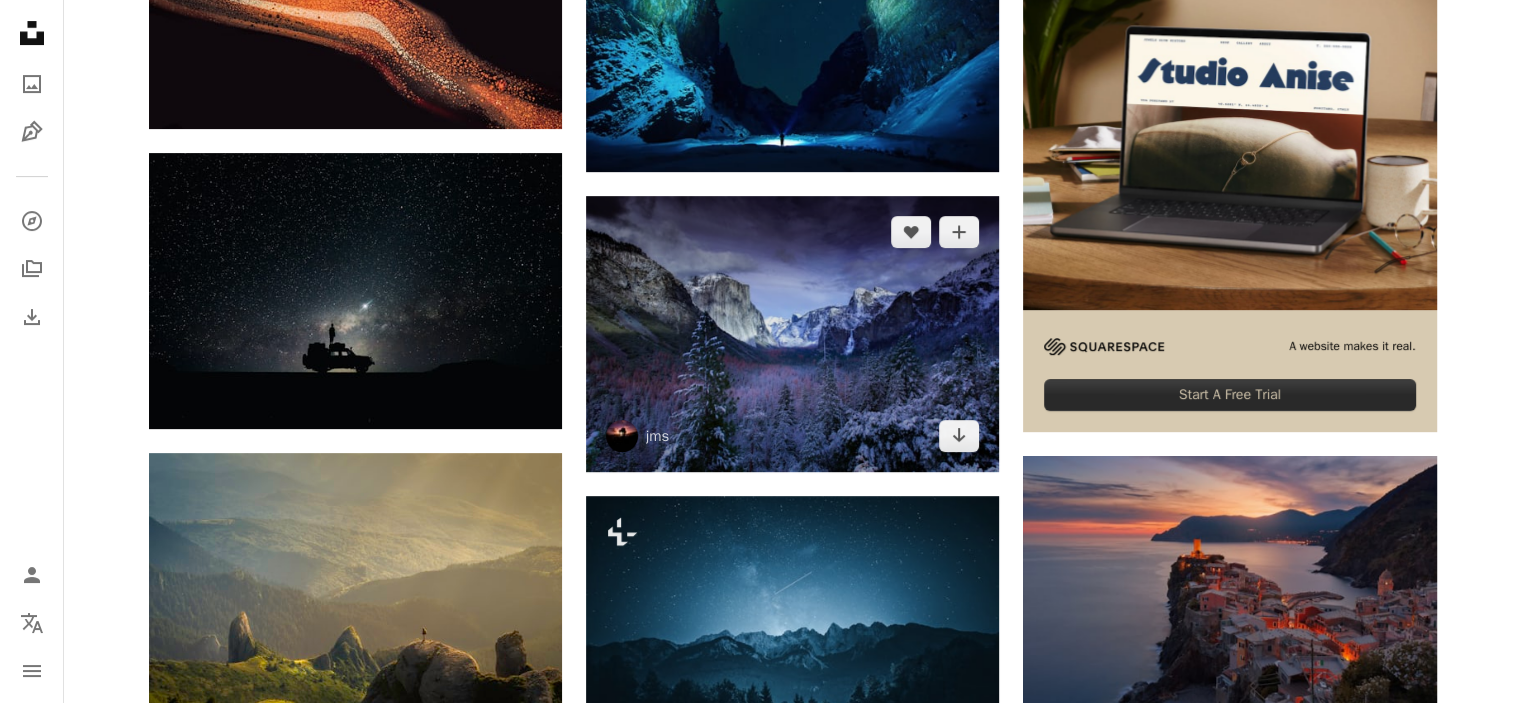 click at bounding box center (792, 333) 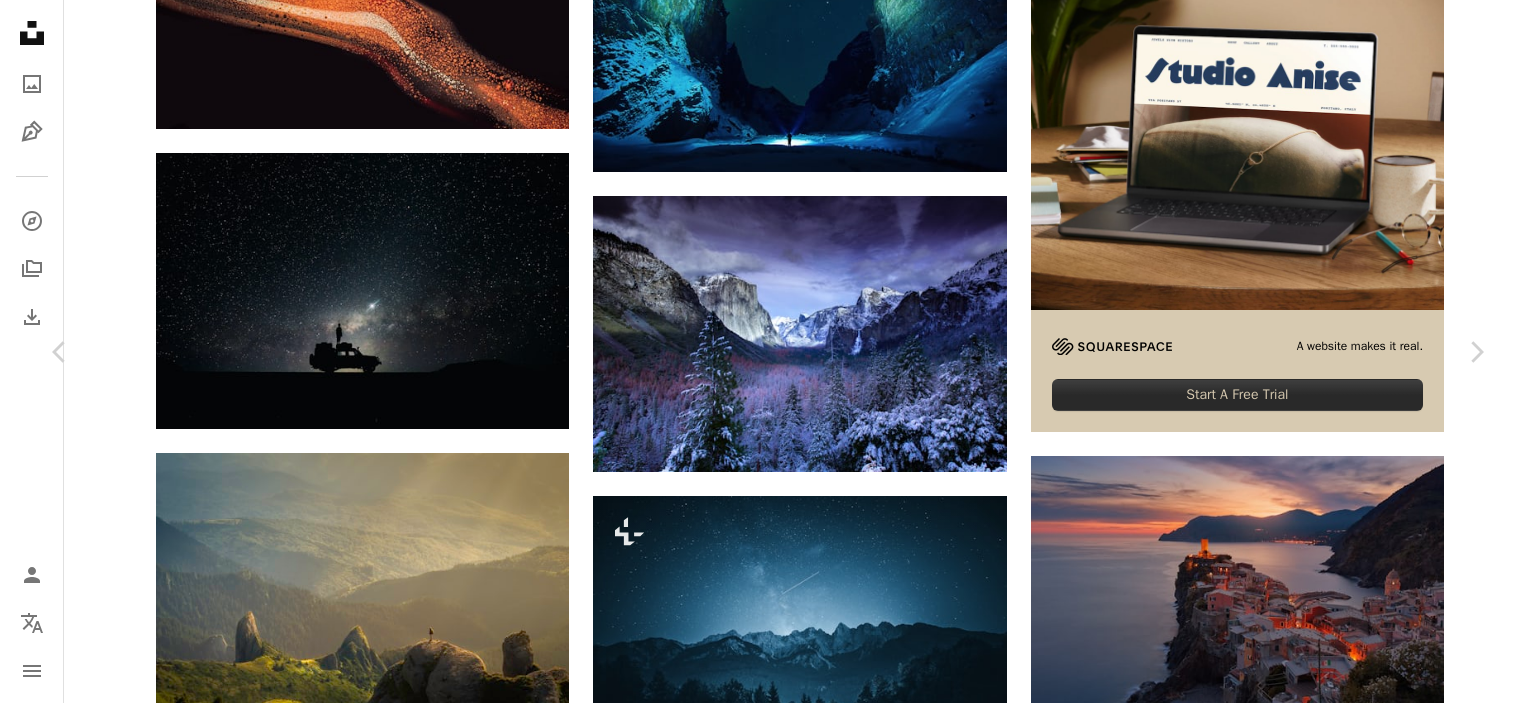click on "Download free" at bounding box center (1287, 3705) 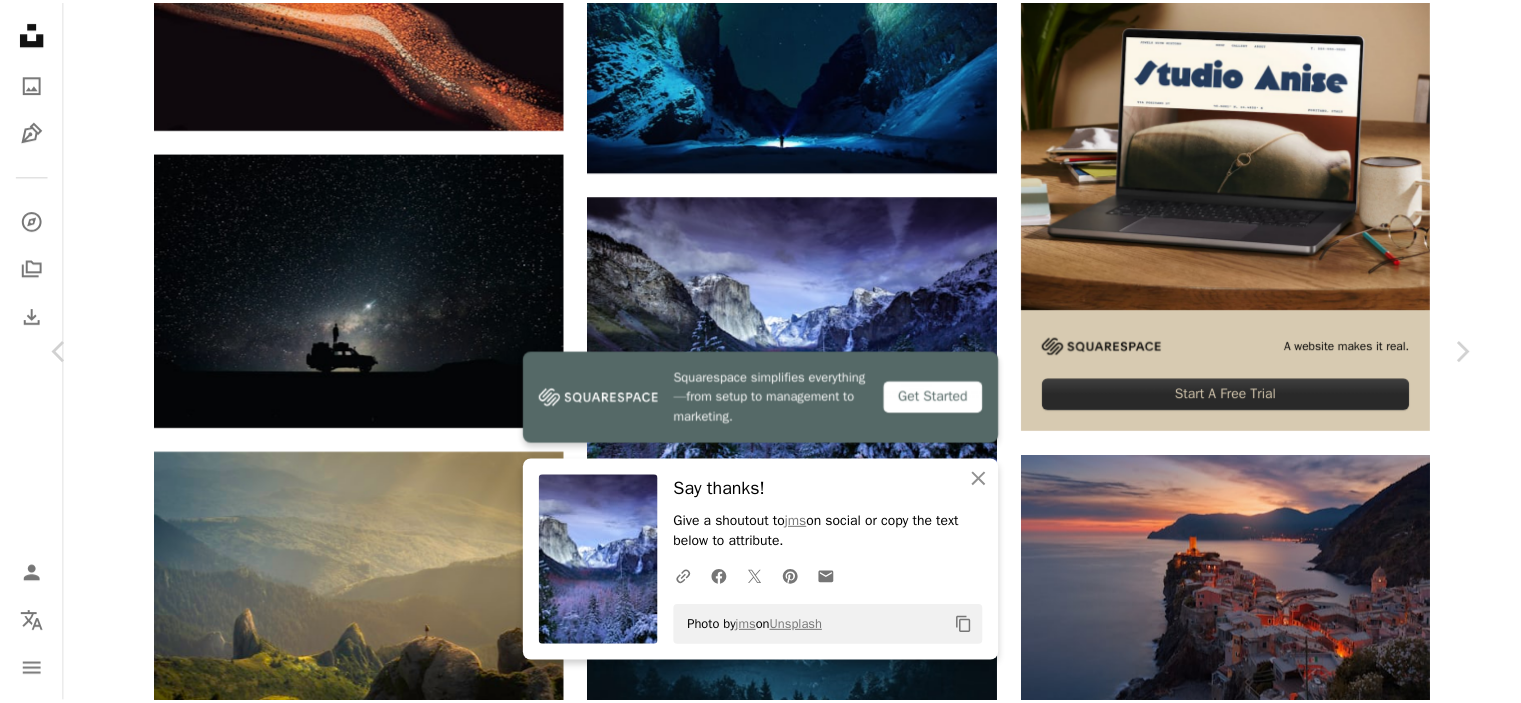 scroll, scrollTop: 363, scrollLeft: 0, axis: vertical 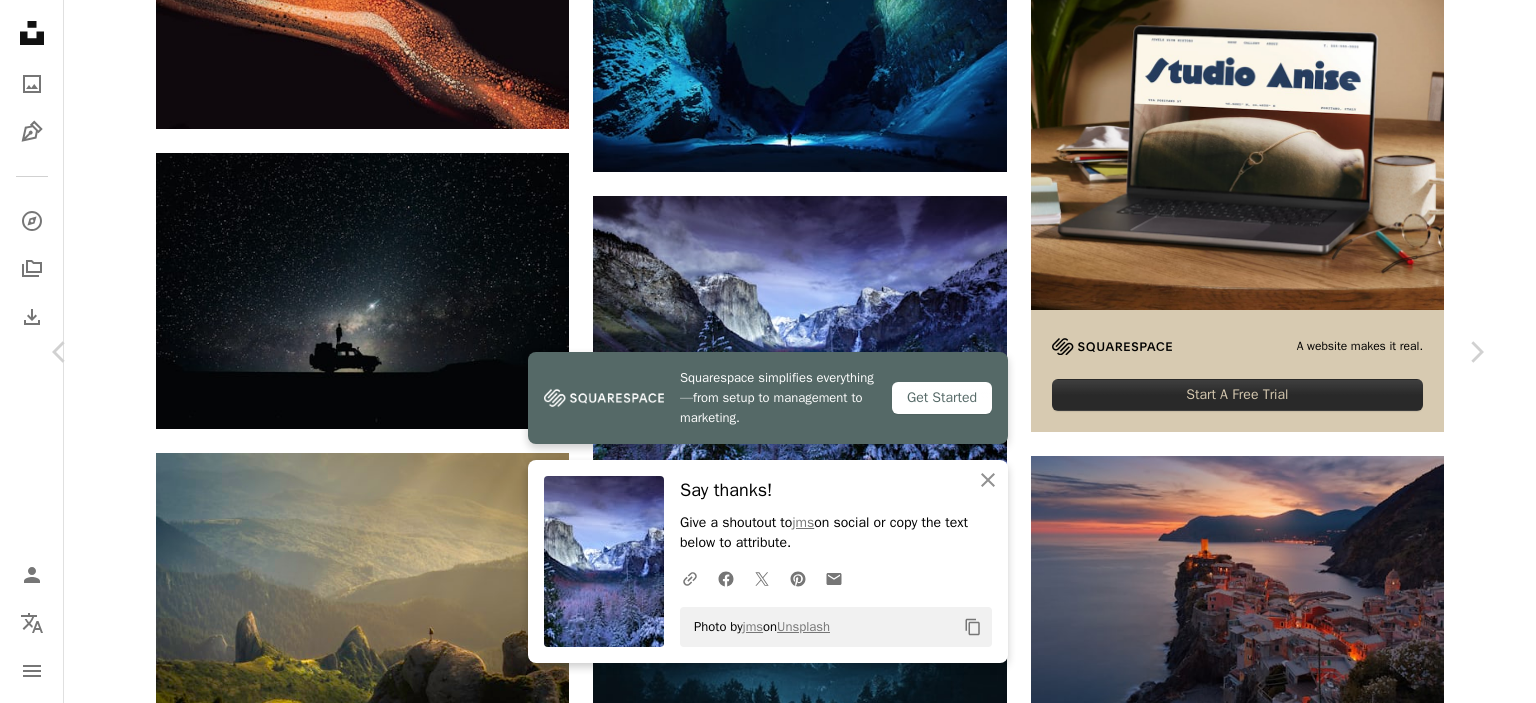 click on "An X shape" at bounding box center [20, 20] 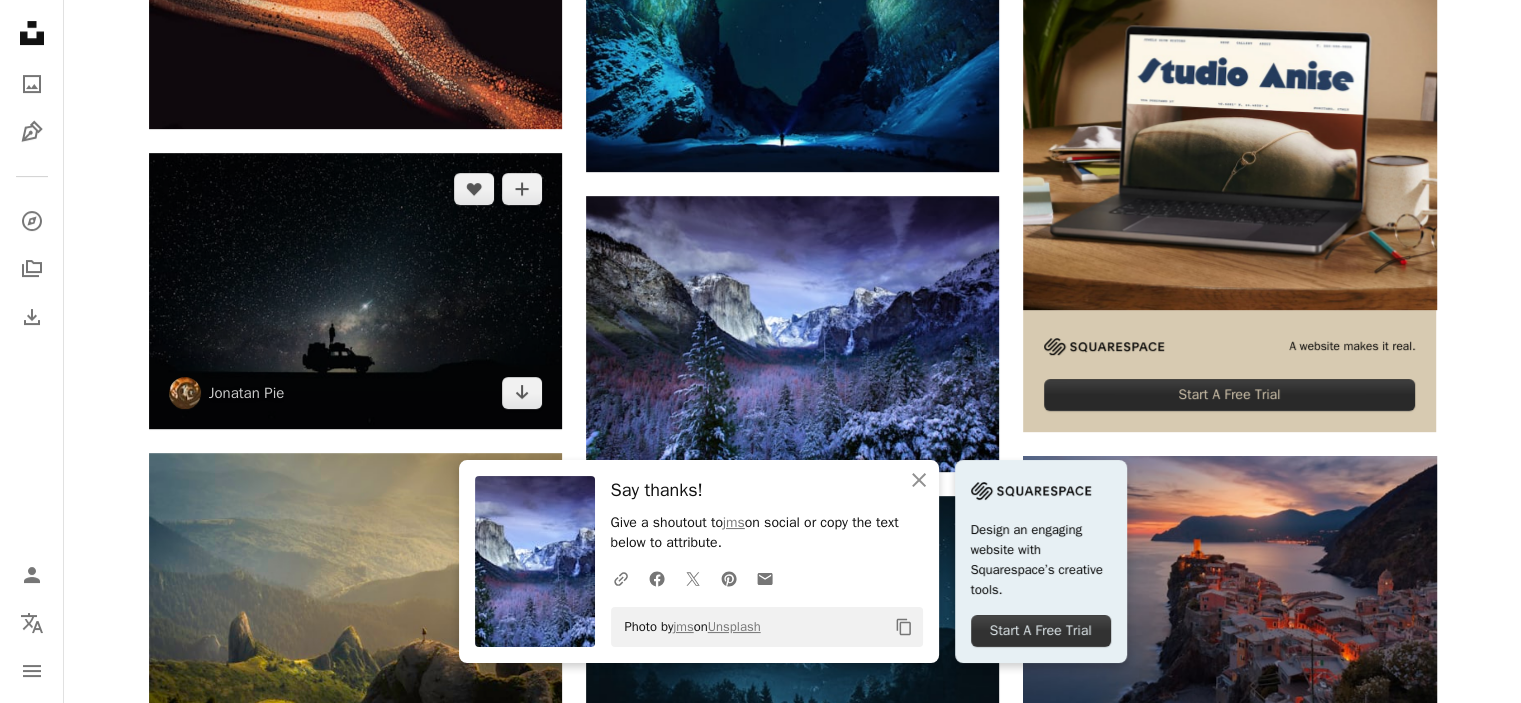 scroll, scrollTop: 856, scrollLeft: 0, axis: vertical 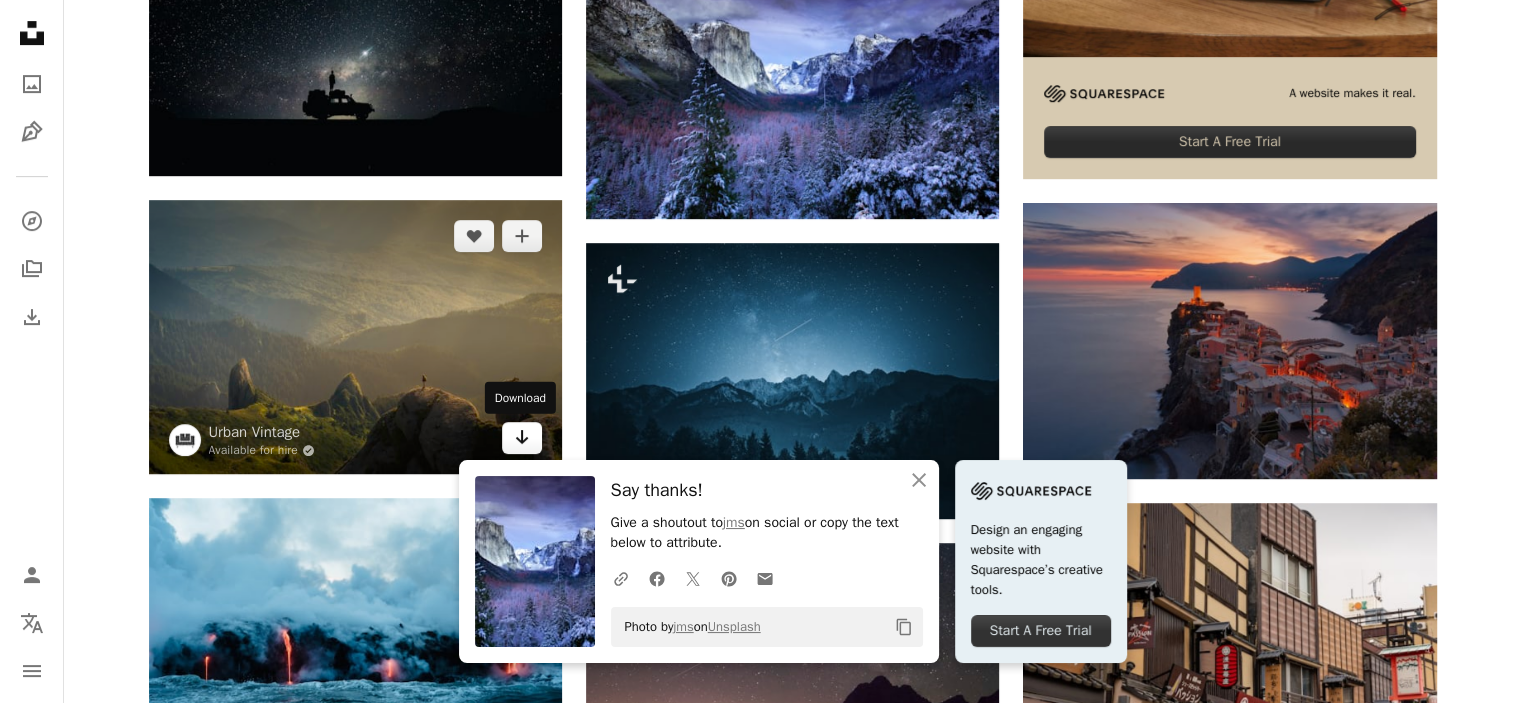 click on "Arrow pointing down" at bounding box center [522, 438] 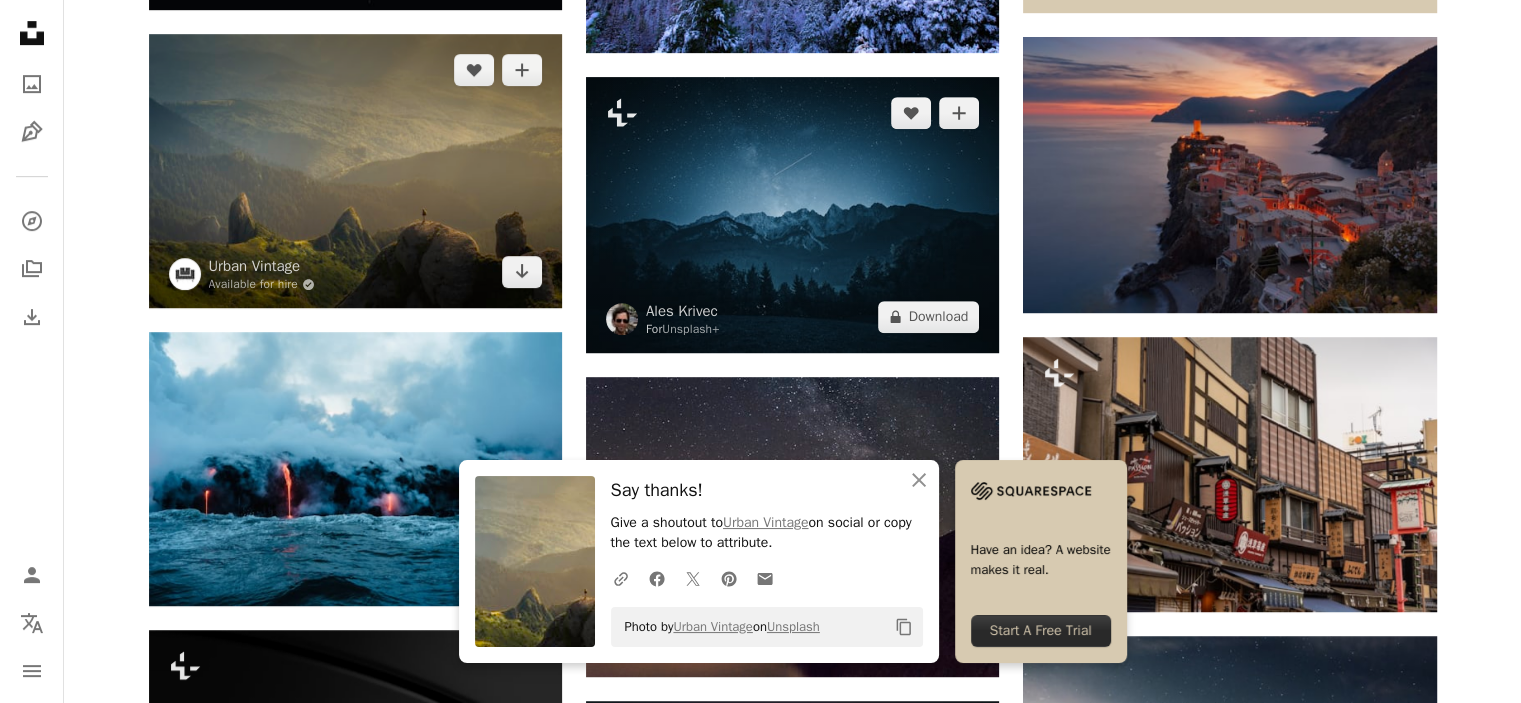 scroll, scrollTop: 1023, scrollLeft: 0, axis: vertical 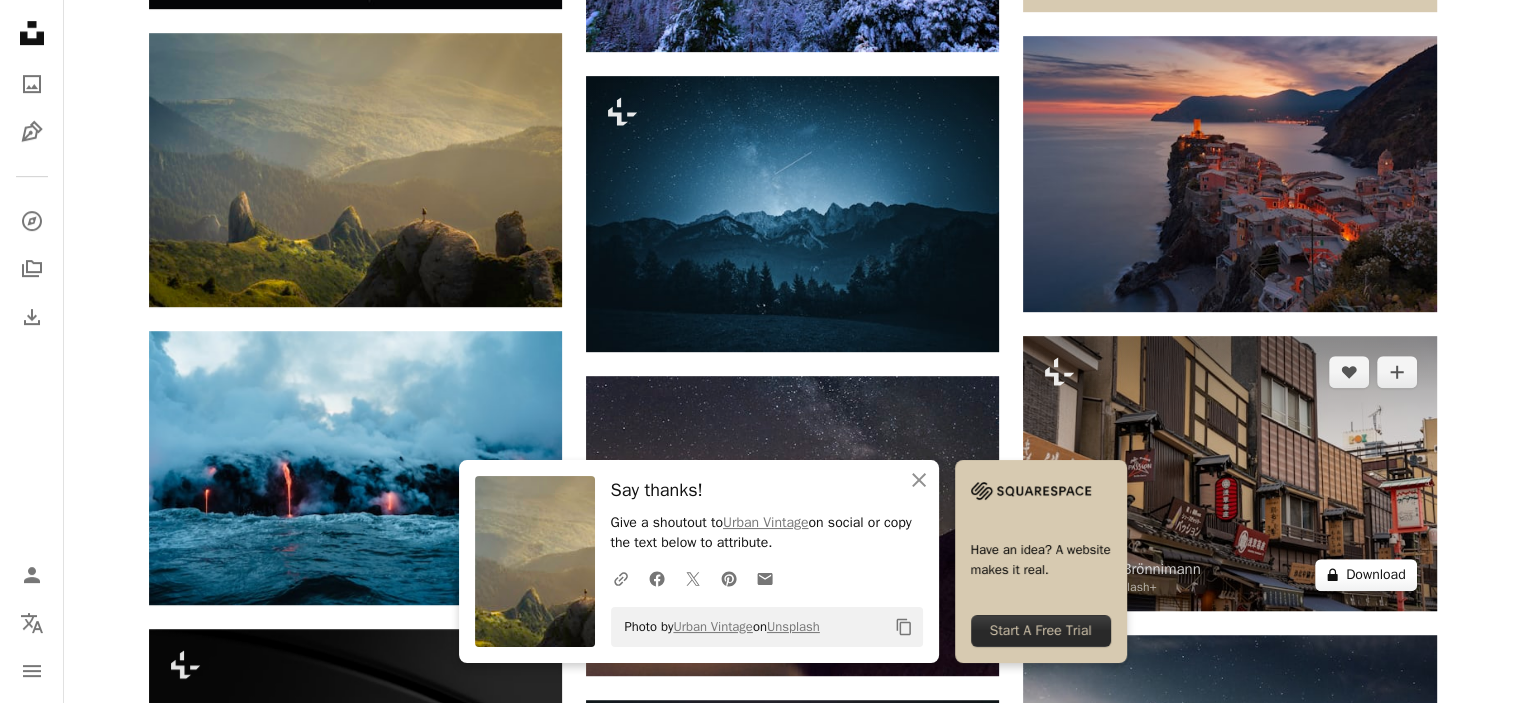 click on "A lock" 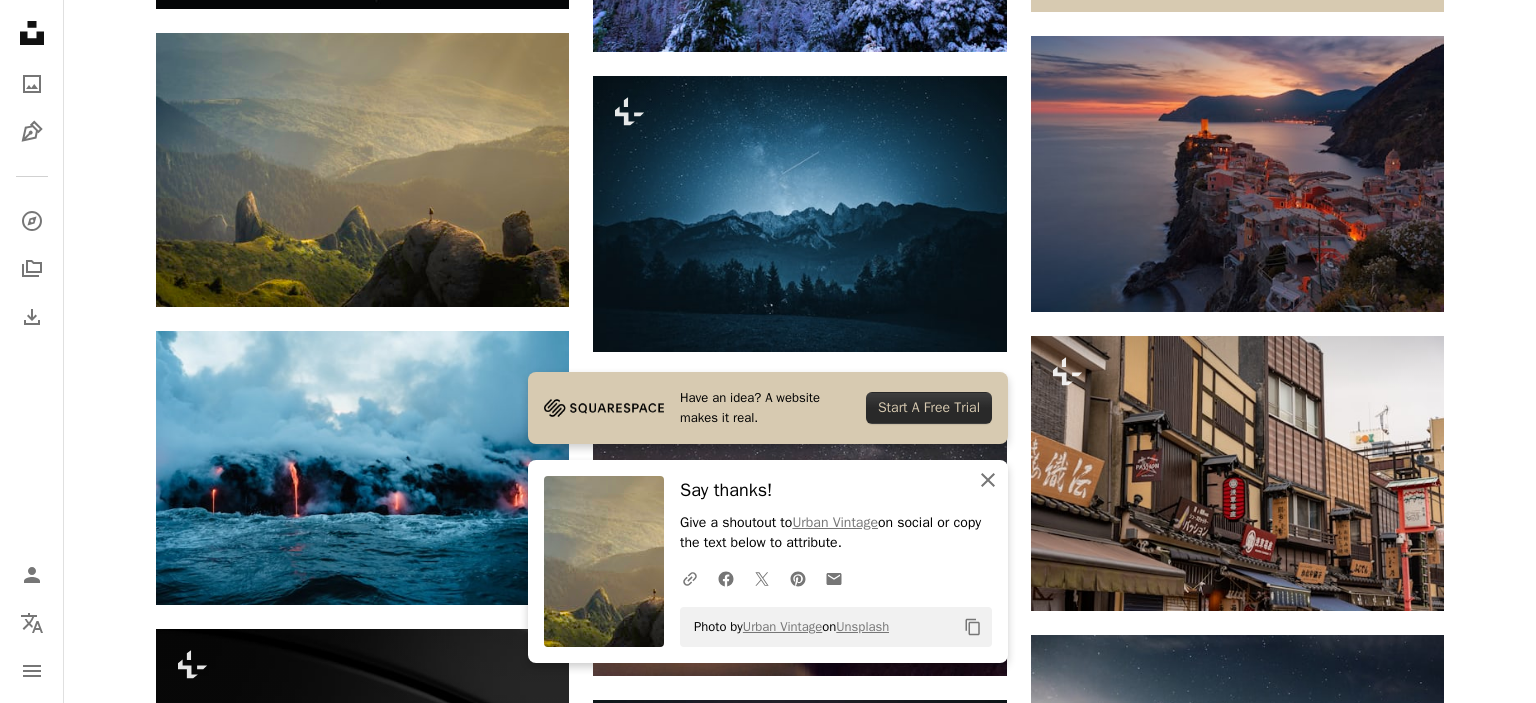 click 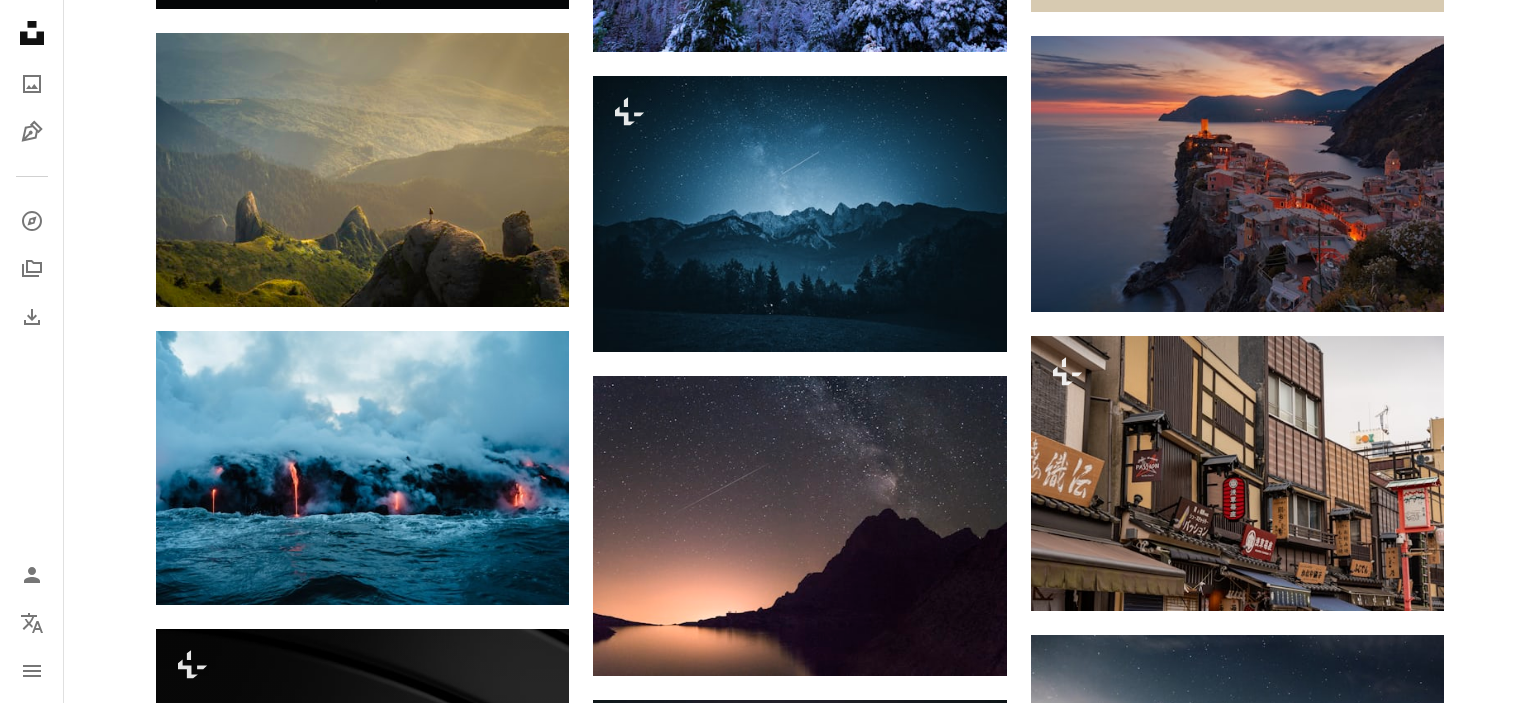 click on "An X shape Premium, ready to use images. Get unlimited access. A plus sign Members-only content added monthly A plus sign Unlimited royalty-free downloads A plus sign Illustrations  New A plus sign Enhanced legal protections yearly 66%  off monthly €12   €4 EUR per month * Get  Unsplash+ * When paid annually, billed upfront  €48 Taxes where applicable. Renews automatically. Cancel anytime." at bounding box center (768, 3589) 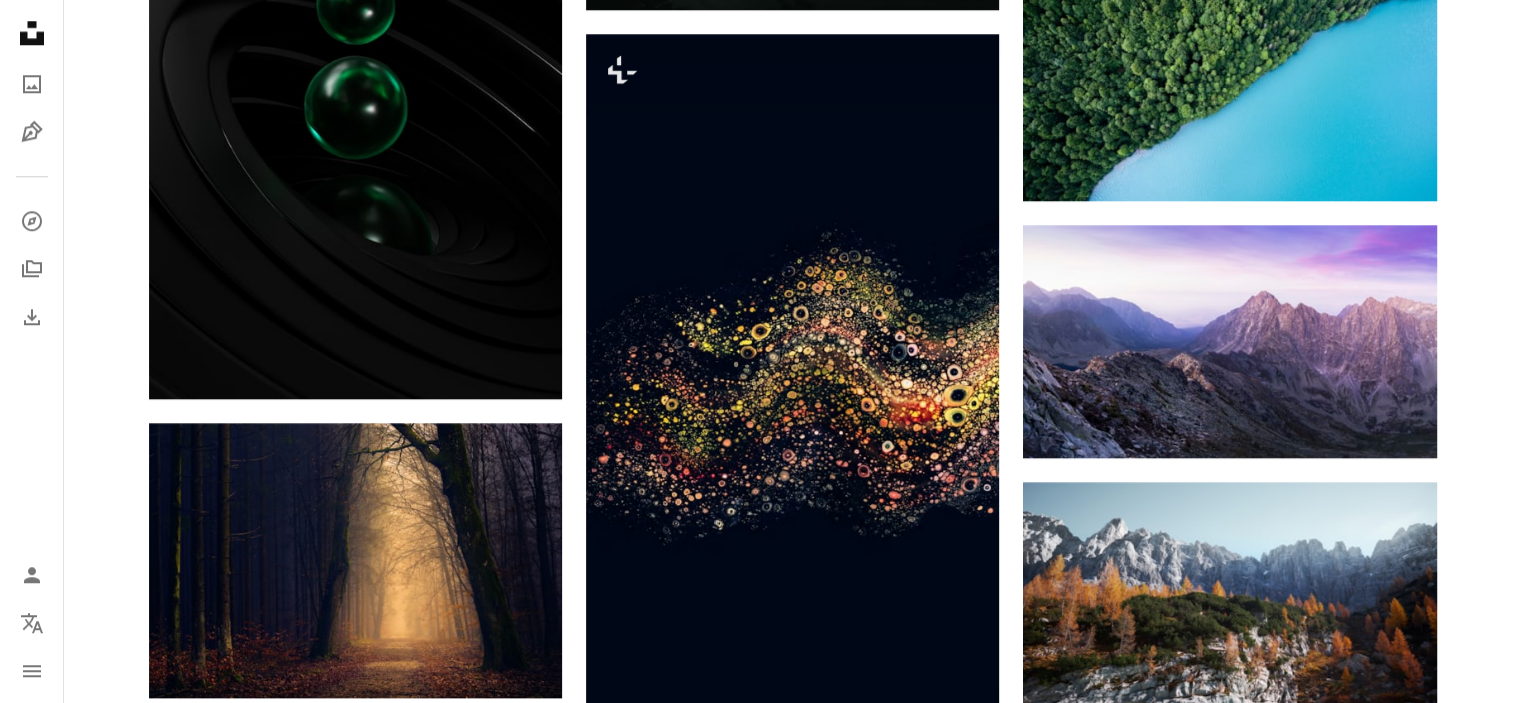 scroll, scrollTop: 1999, scrollLeft: 0, axis: vertical 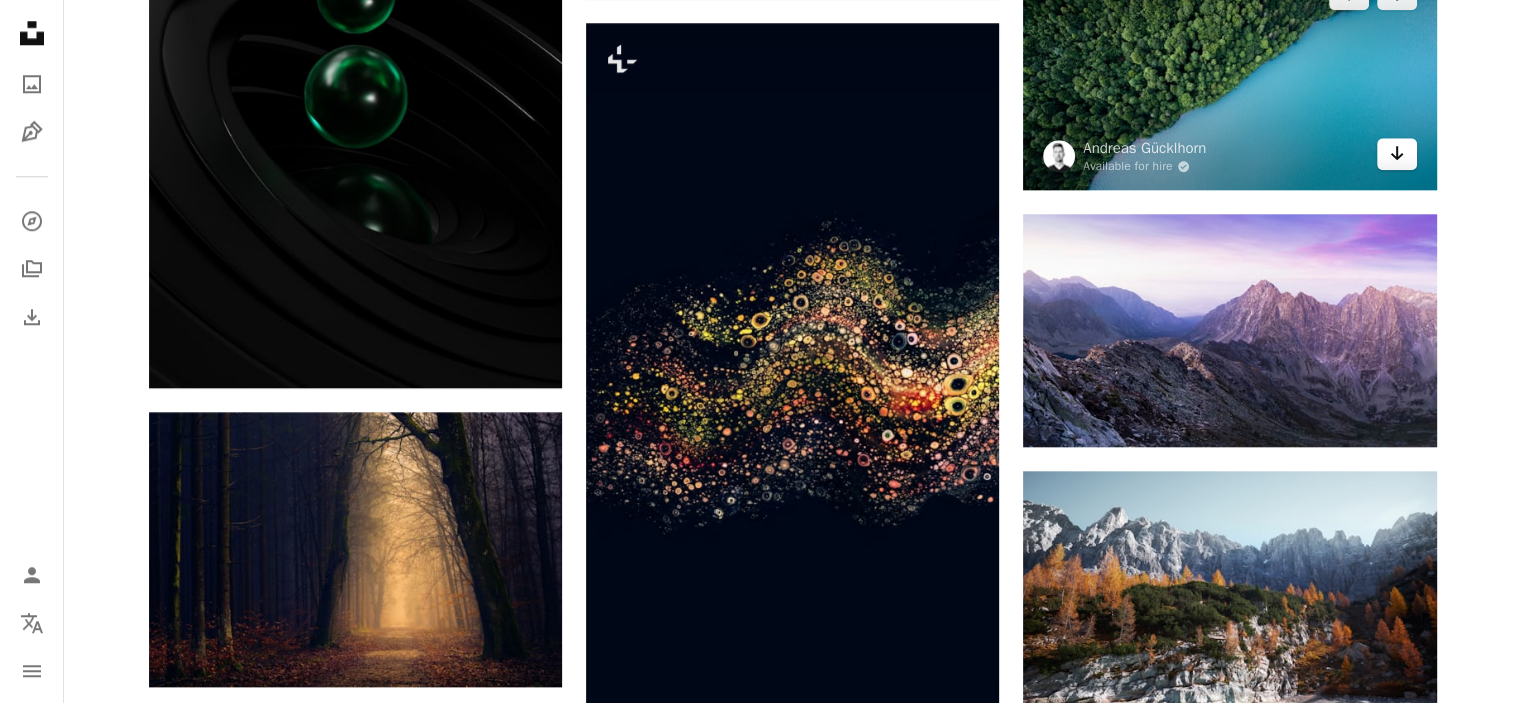 click on "Arrow pointing down" at bounding box center [1397, 154] 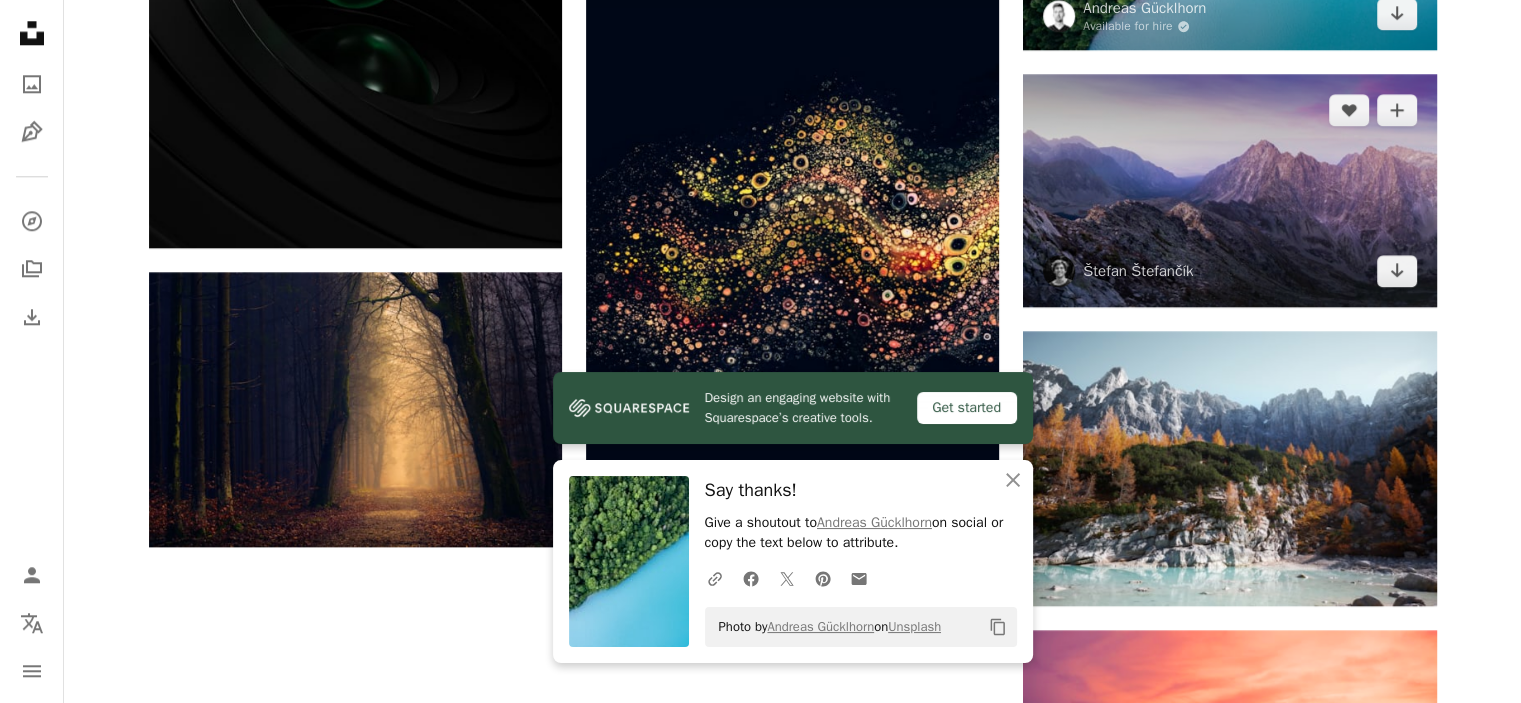 scroll, scrollTop: 2142, scrollLeft: 0, axis: vertical 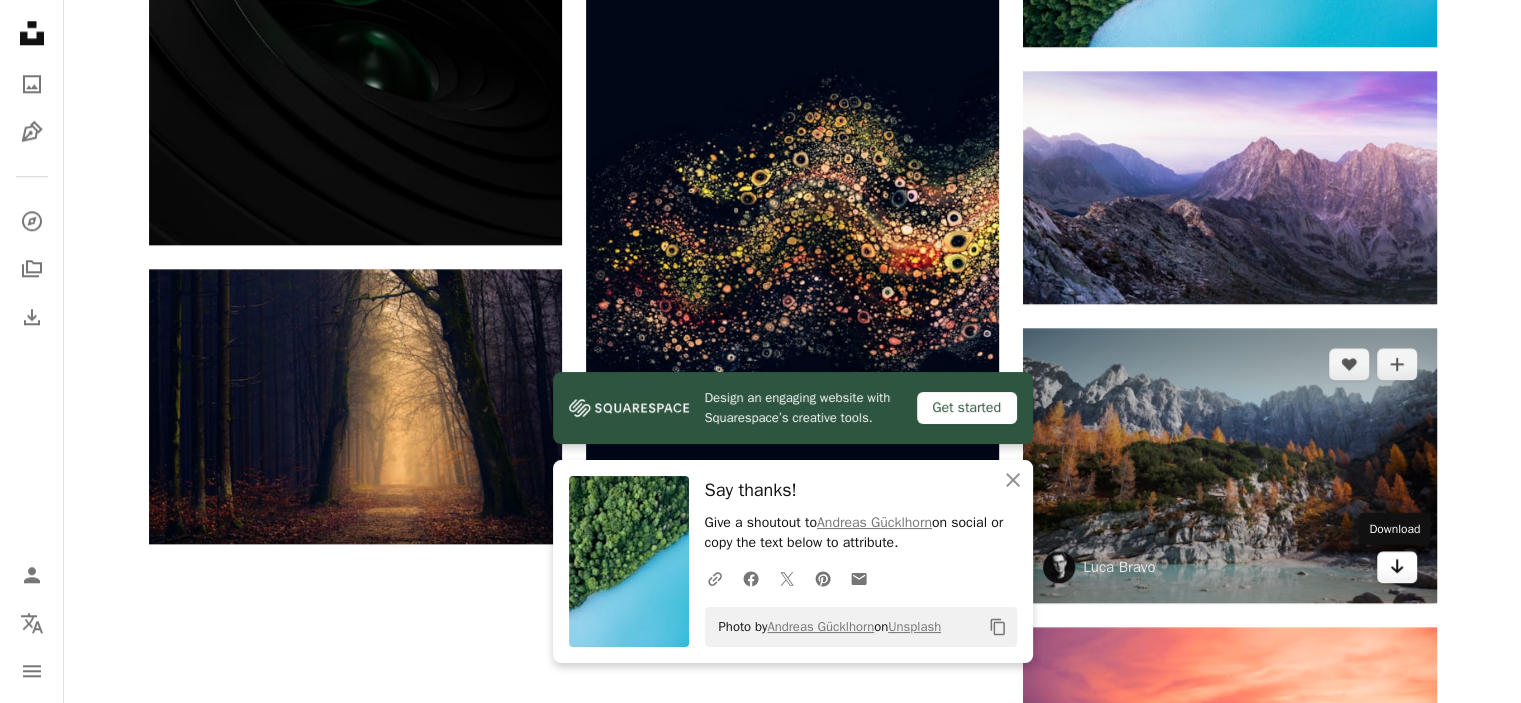 click on "Arrow pointing down" 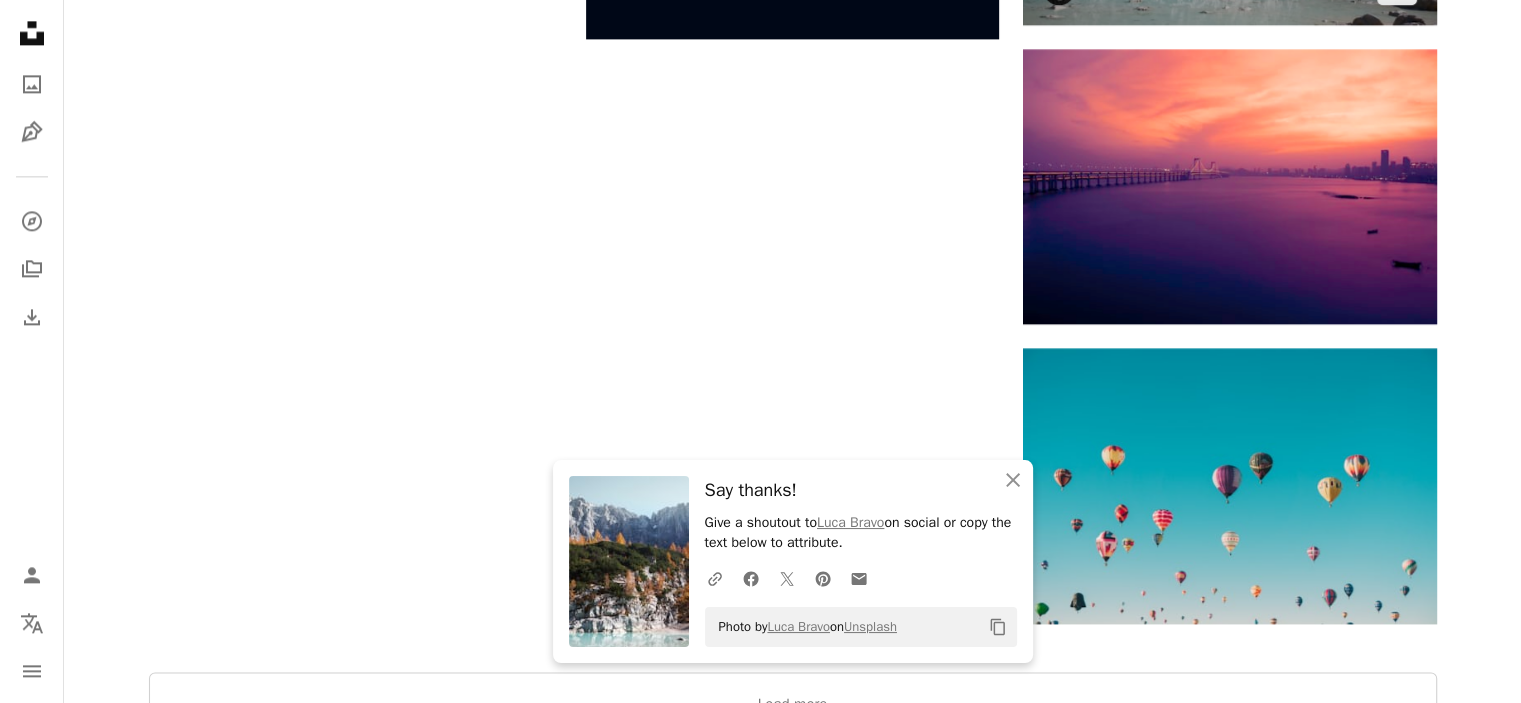 scroll, scrollTop: 2722, scrollLeft: 0, axis: vertical 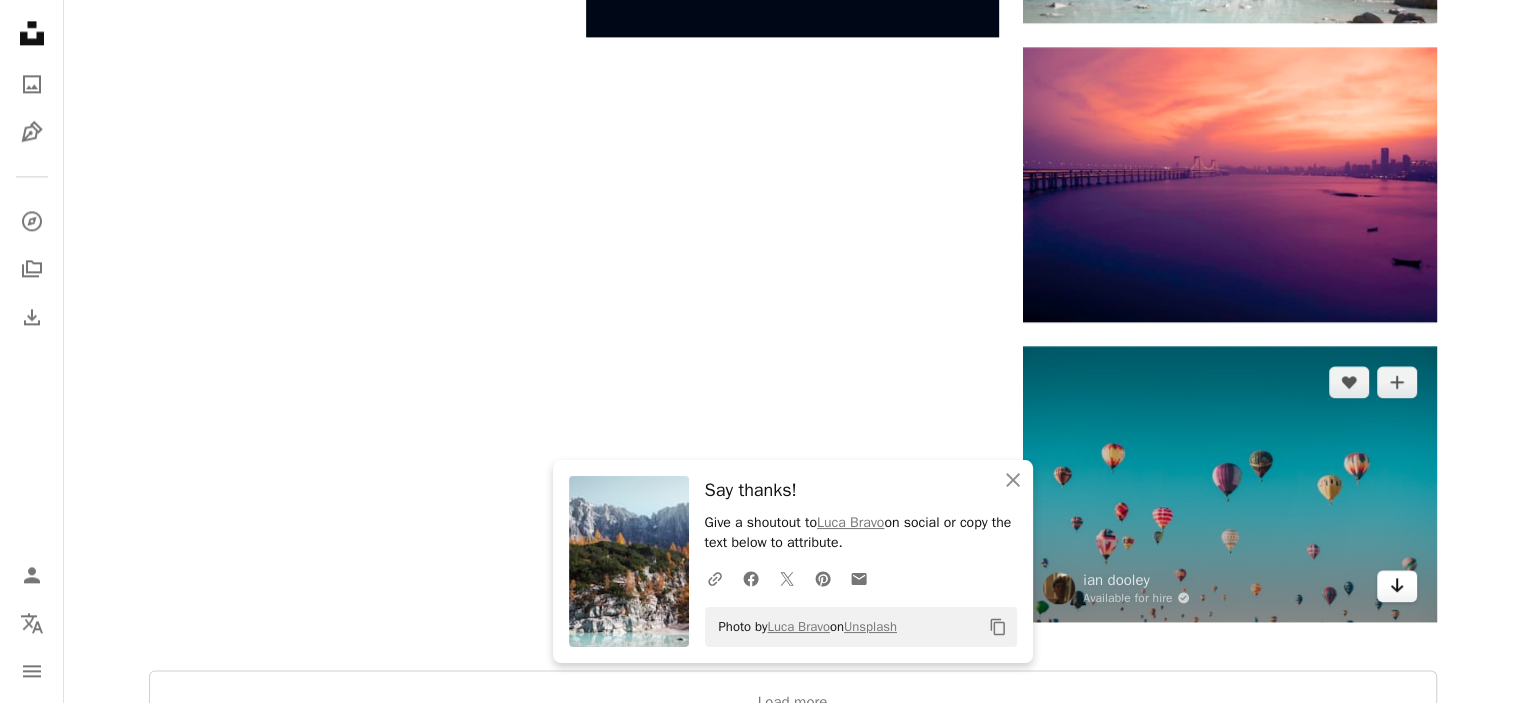 click on "Arrow pointing down" 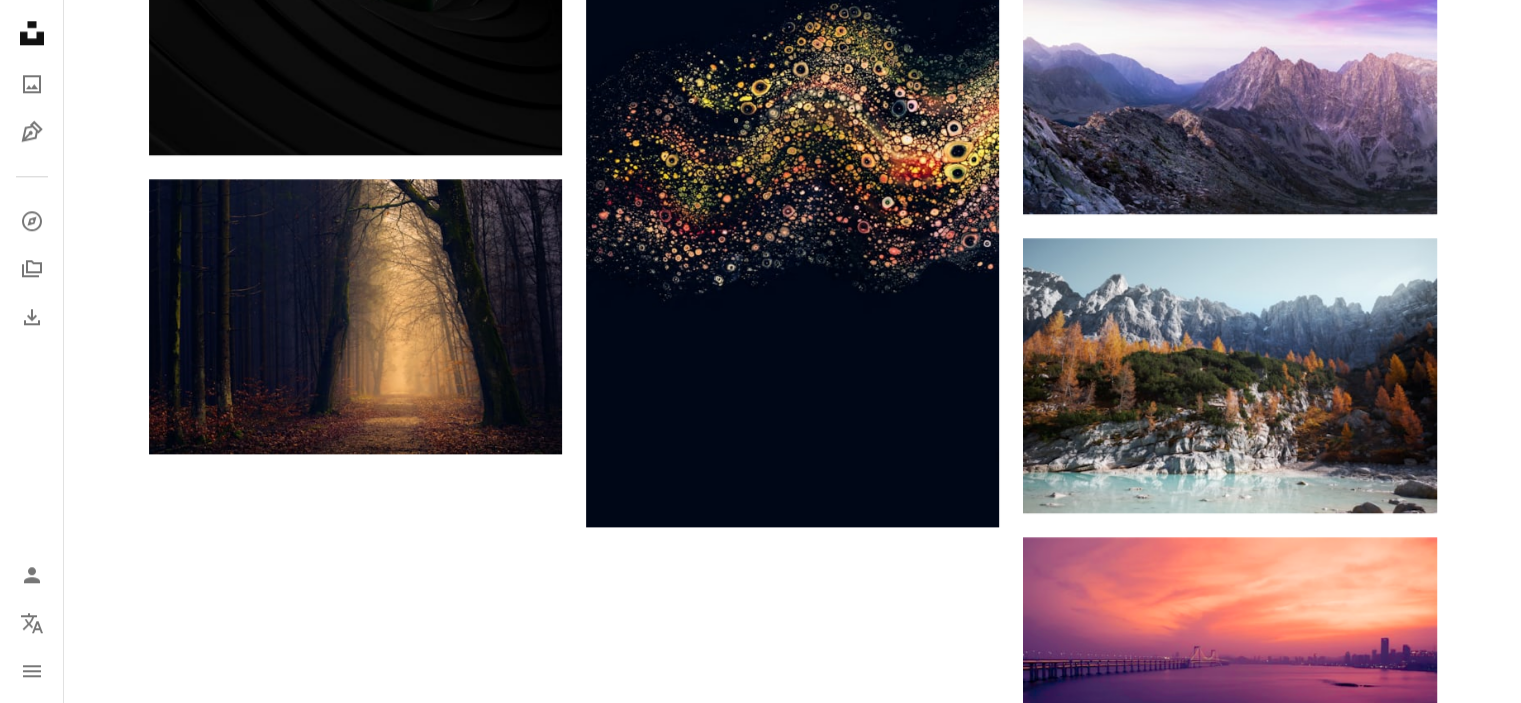 scroll, scrollTop: 2218, scrollLeft: 0, axis: vertical 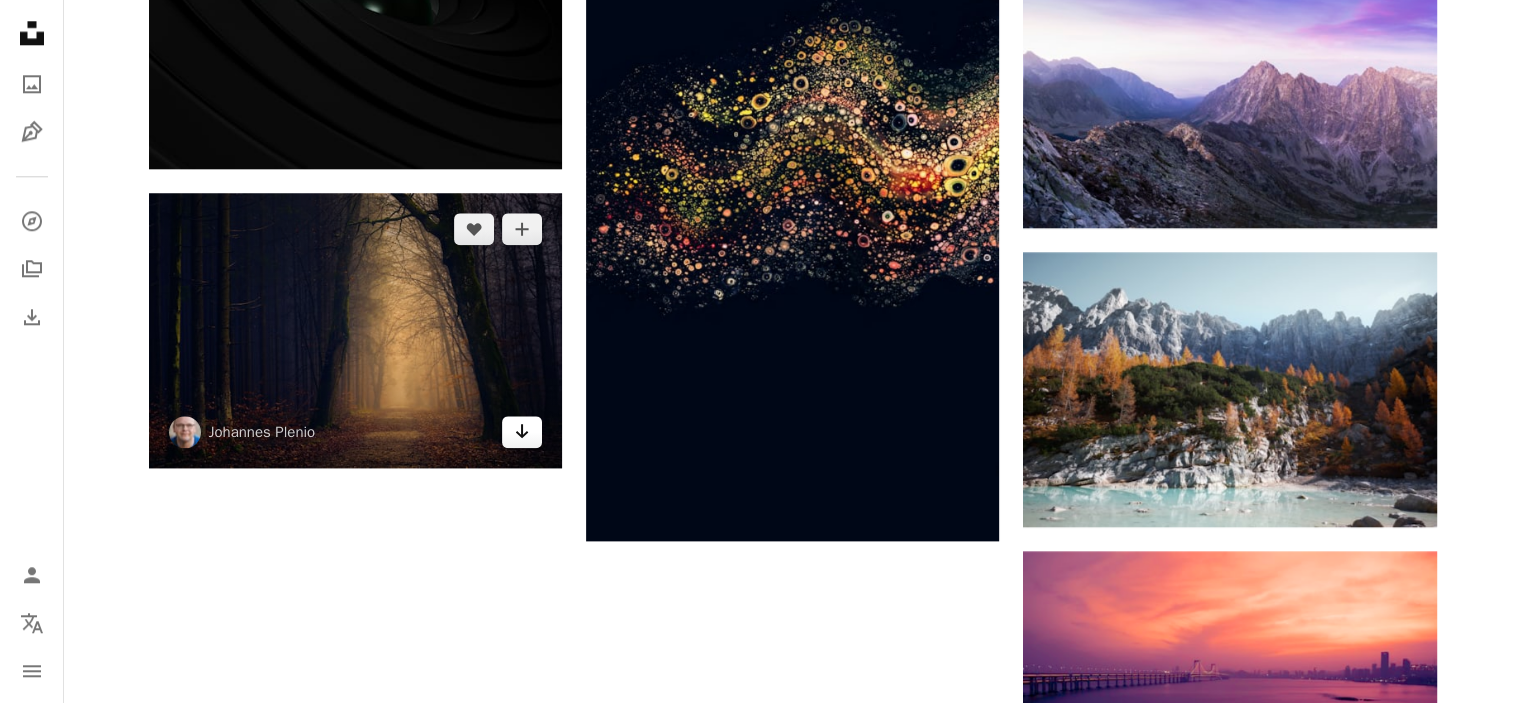 click on "Arrow pointing down" 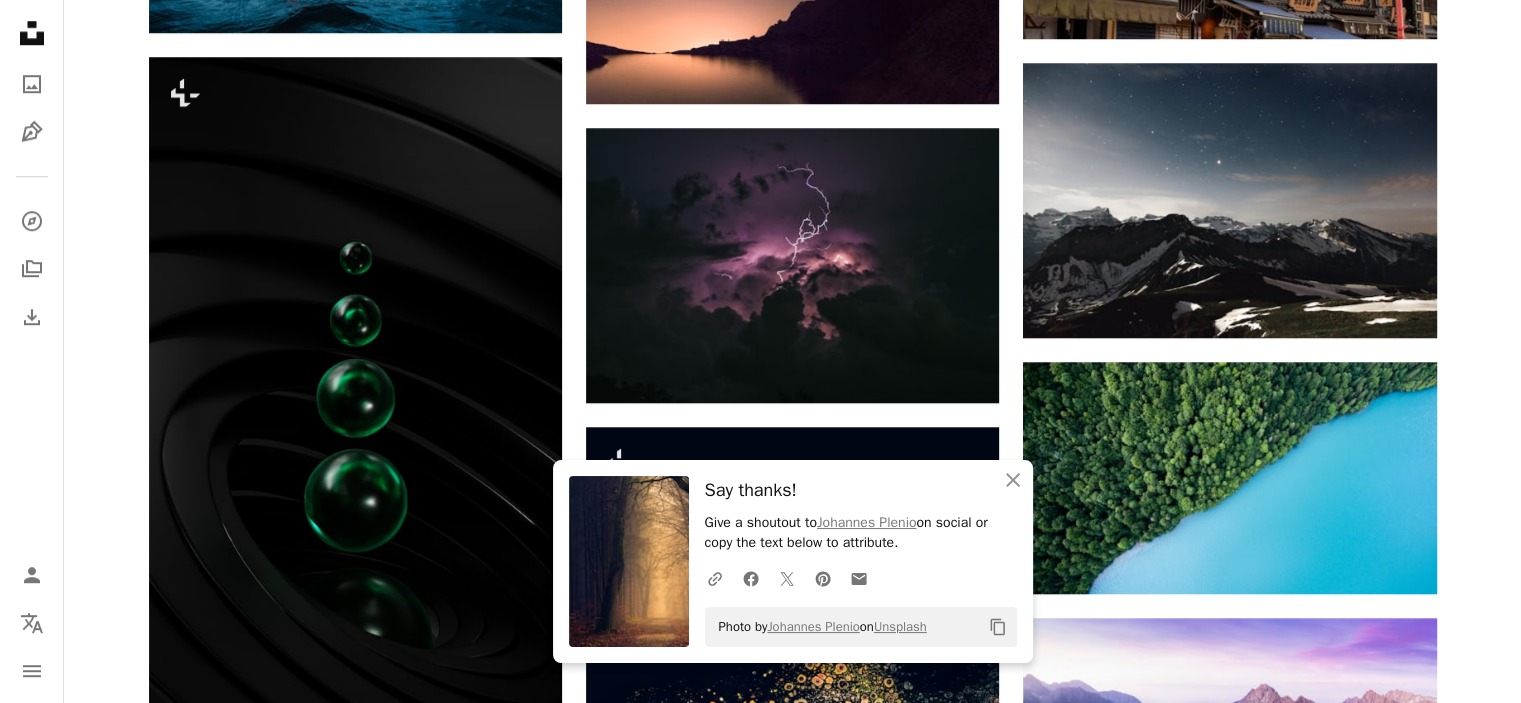 scroll, scrollTop: 1306, scrollLeft: 0, axis: vertical 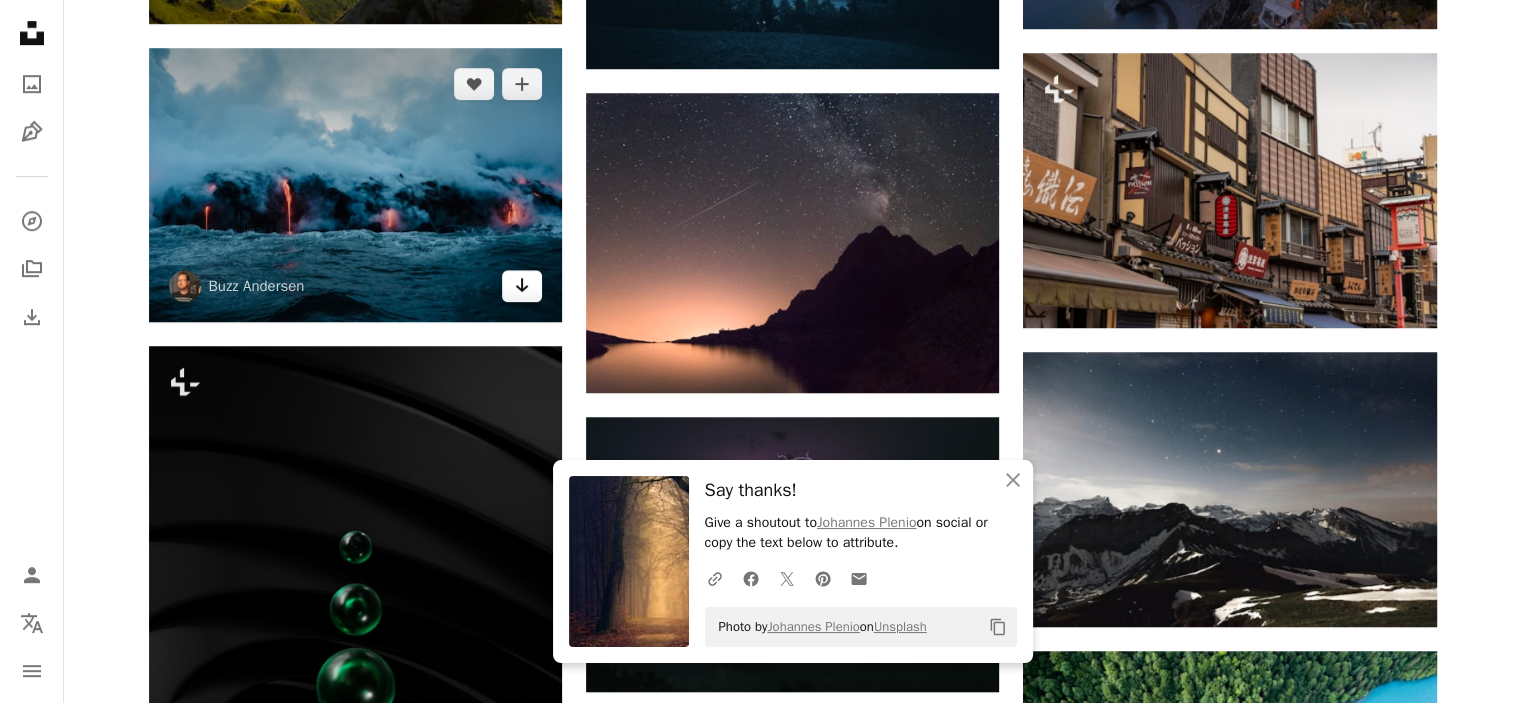 click on "Arrow pointing down" 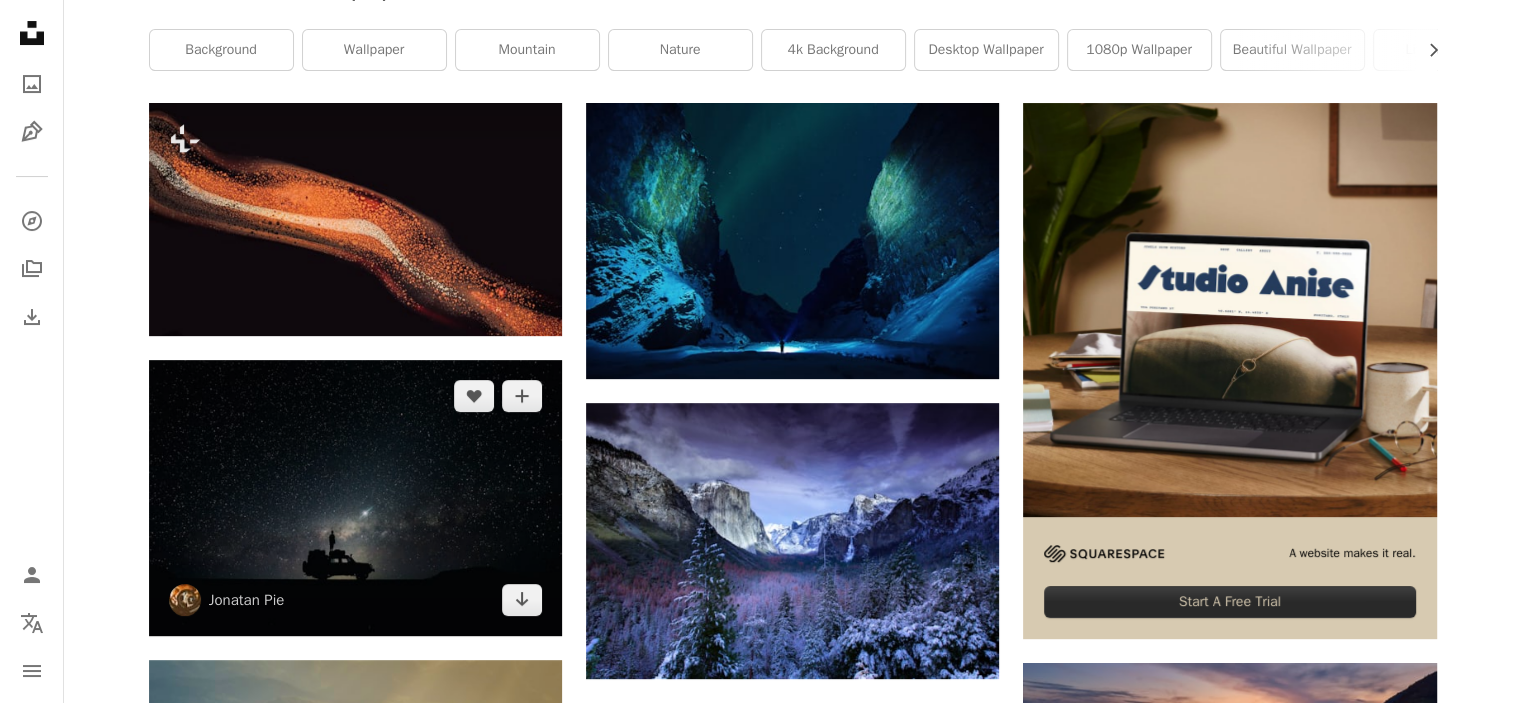 scroll, scrollTop: 380, scrollLeft: 0, axis: vertical 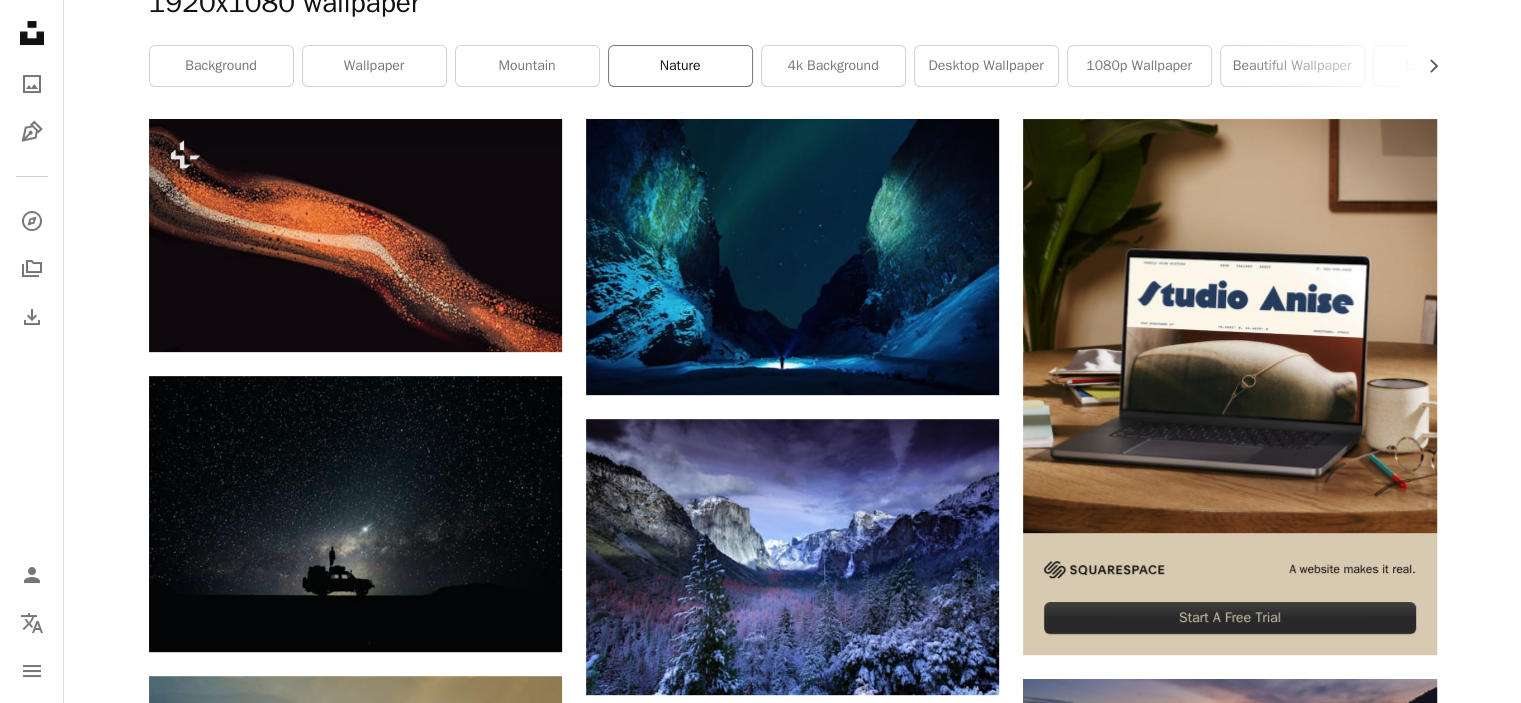 click on "nature" at bounding box center (680, 66) 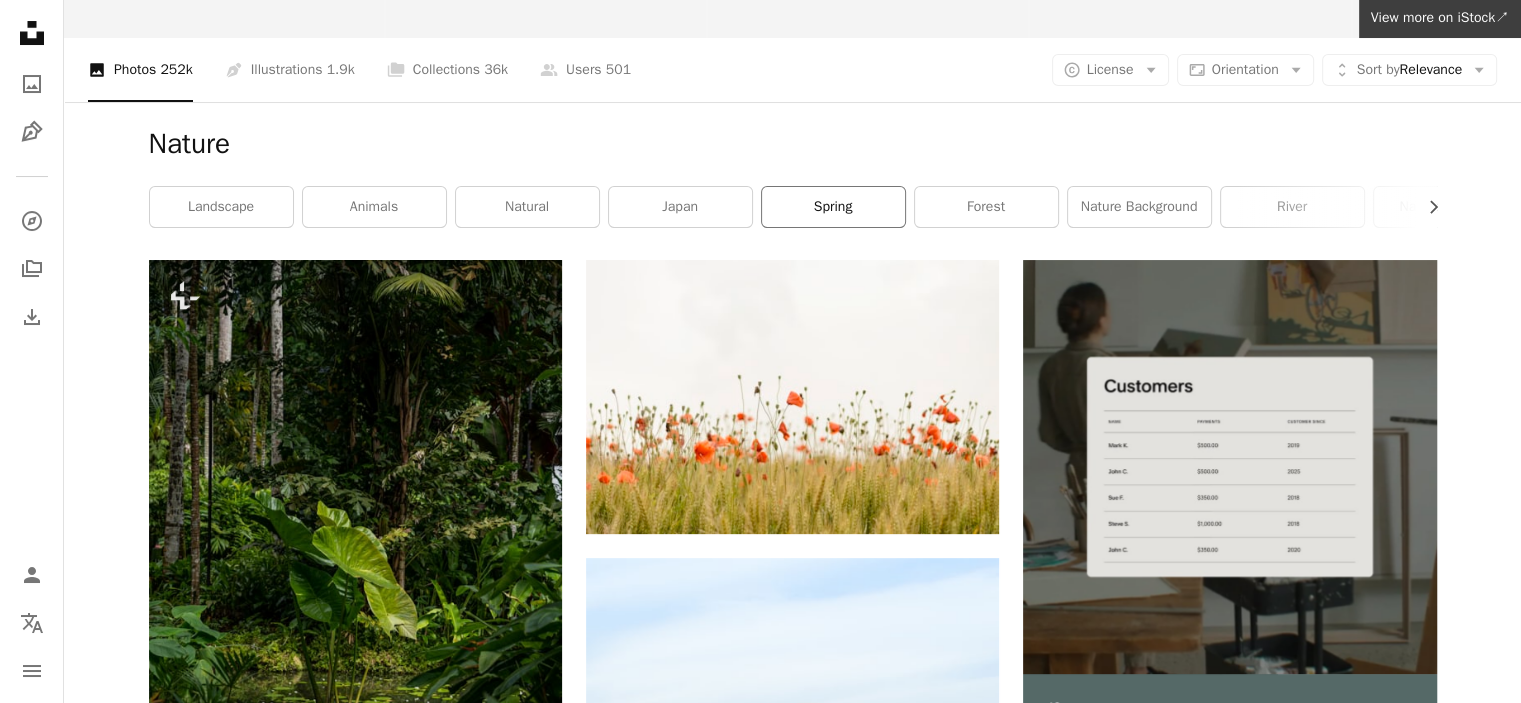 scroll, scrollTop: 340, scrollLeft: 0, axis: vertical 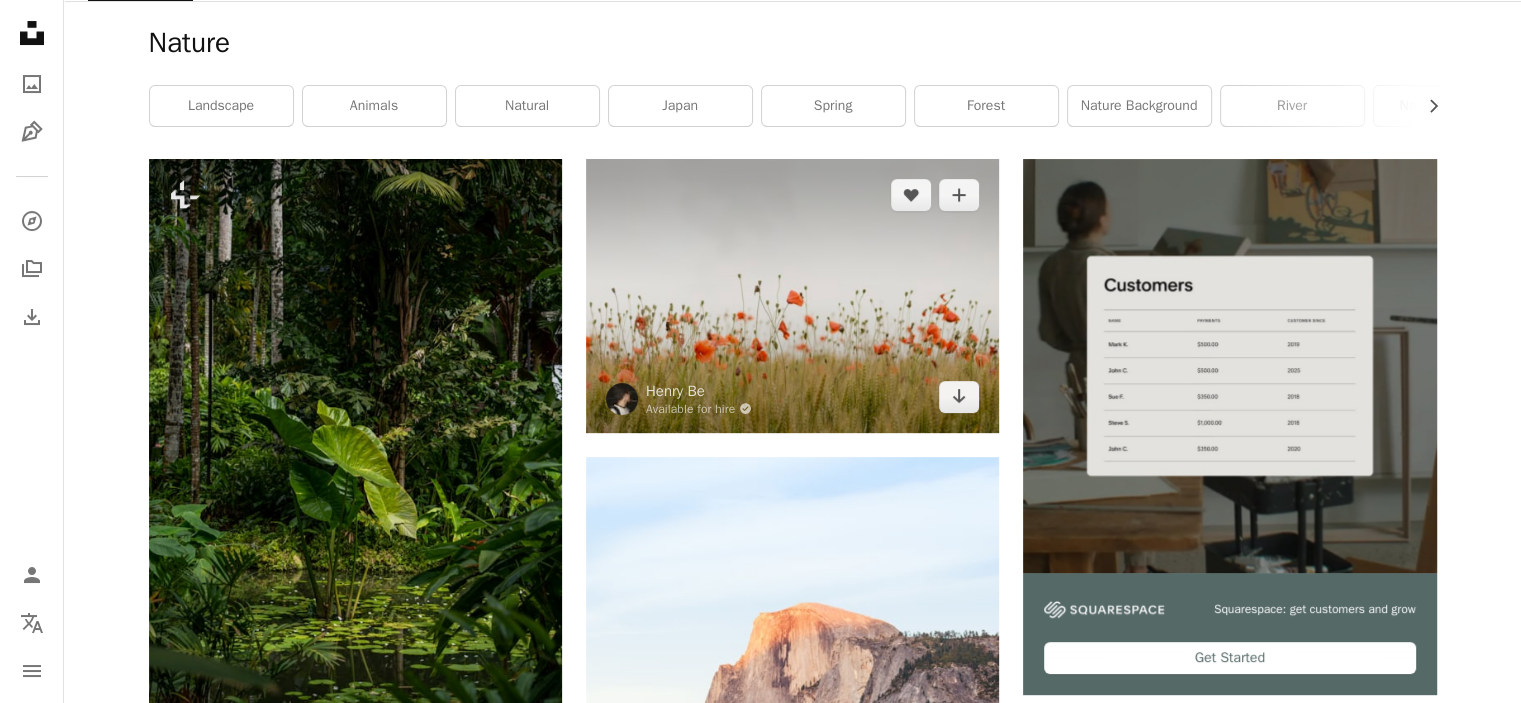 click at bounding box center (792, 296) 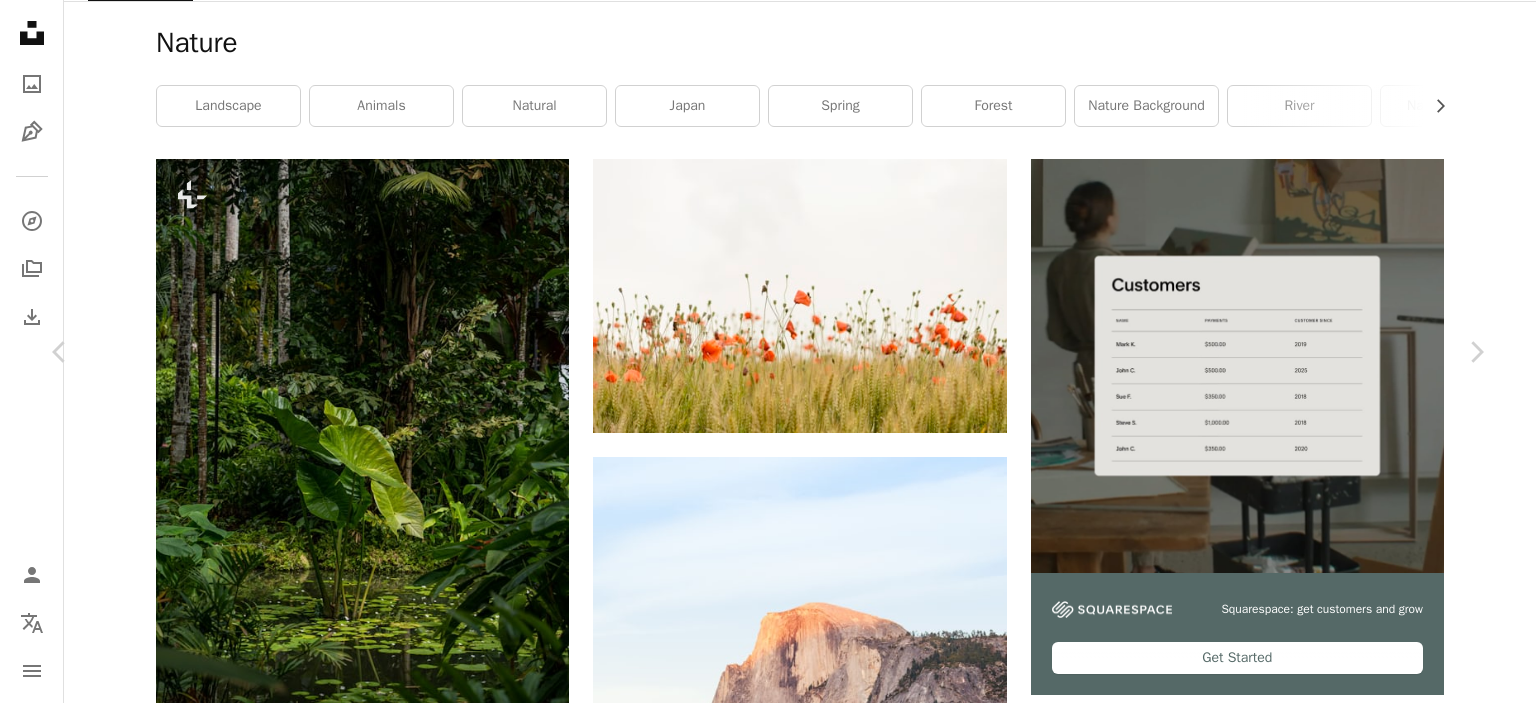 click on "Download free" at bounding box center [1287, 5605] 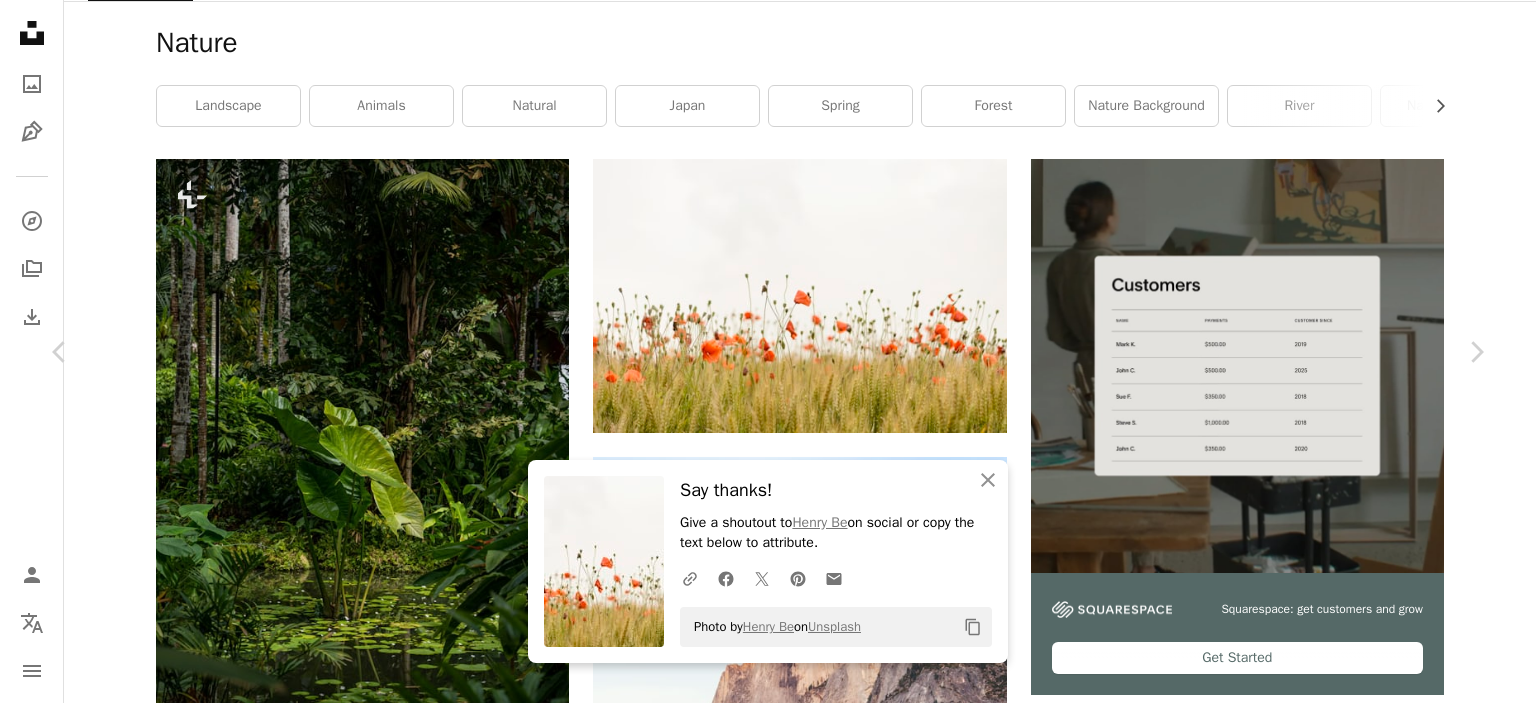 click on "An X shape Chevron left Chevron right An X shape Close Say thanks! Give a shoutout to  [FIRST] [LAST]  on social or copy the text below to attribute. A URL sharing icon (chains) Facebook icon X (formerly Twitter) icon Pinterest icon An envelope Photo by  [FIRST] [LAST]  on  Unsplash
Copy content [FIRST] [LAST] Available for hire A checkmark inside of a circle A heart A plus sign Download free Chevron down Zoom in Views 106,727,054 Downloads 1,985,057 Featured in Photos ,  Macro Moments ,  Spring A forward-right arrow Share Info icon Info More Actions Calendar outlined Published on  [MONTH] [DAY], [YEAR] Camera NIKON CORPORATION, NIKON D5100 Safety Free to use under the  Unsplash License flowers flower abstract plant pattern grass orange nature background field wheat poppy flora wildflowers floral background beautiful background floral wallpaper poppies stem bing wallpaper pretty wallpaper Free stock photos Browse premium related images on iStock  |  Save 20% with code UNSPLASH20 View more on iStock  ↗ Related images A heart" at bounding box center [768, 5909] 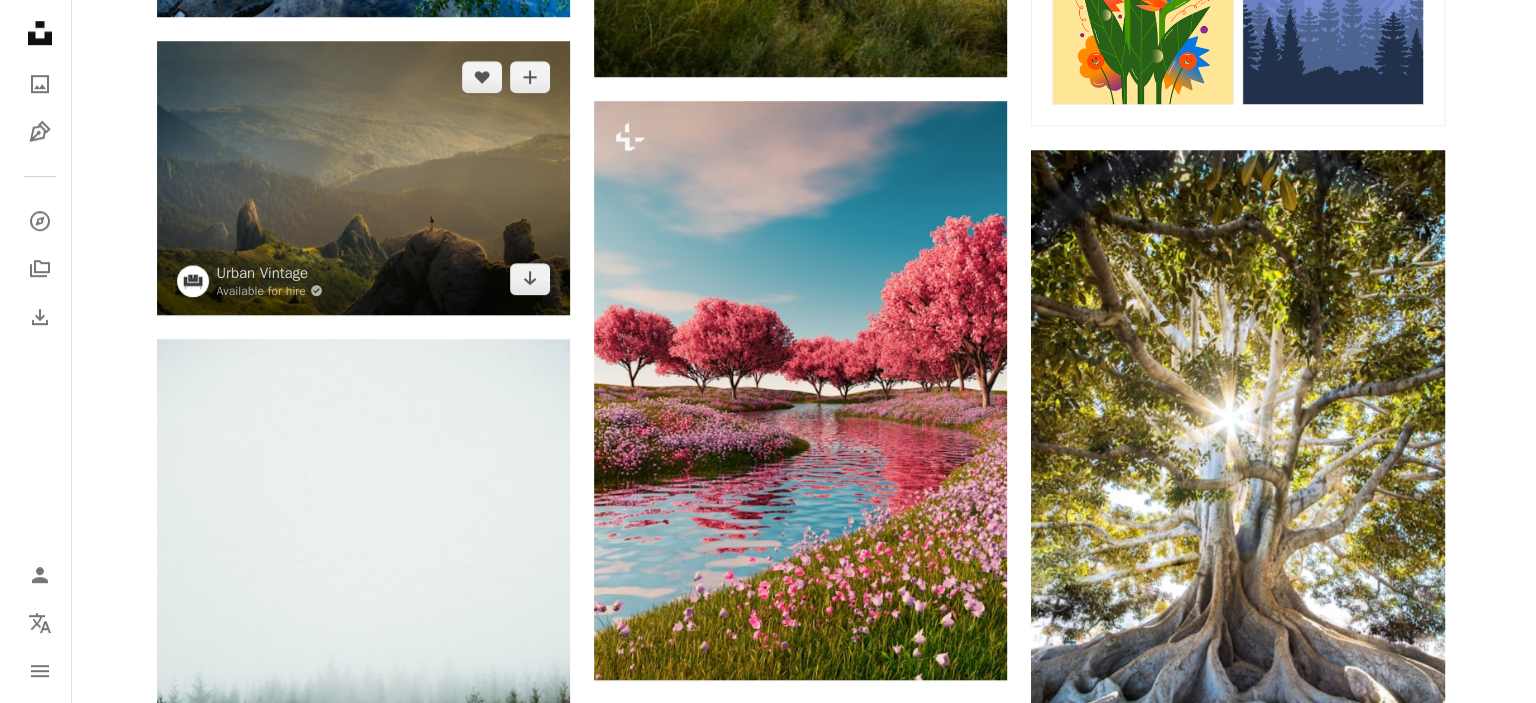 scroll, scrollTop: 1418, scrollLeft: 0, axis: vertical 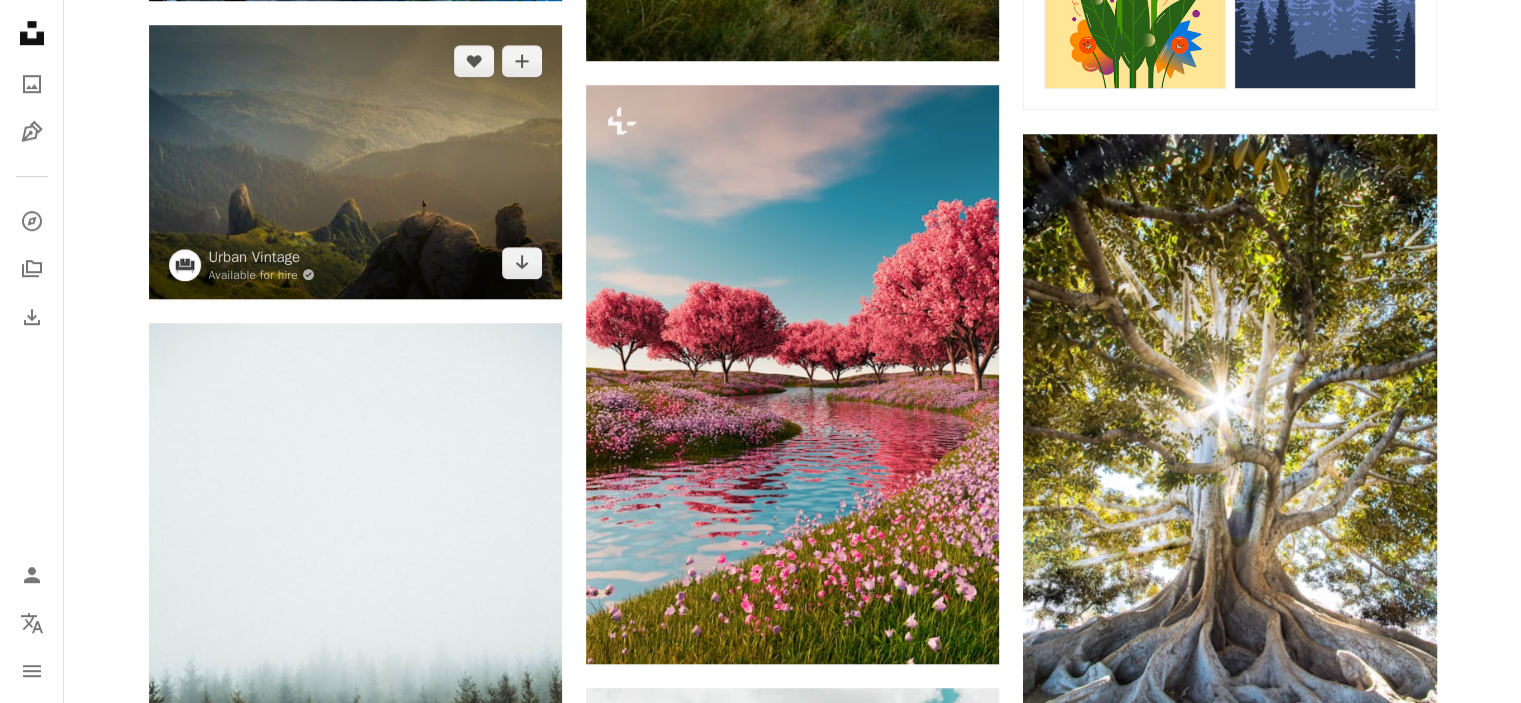 click at bounding box center [355, 162] 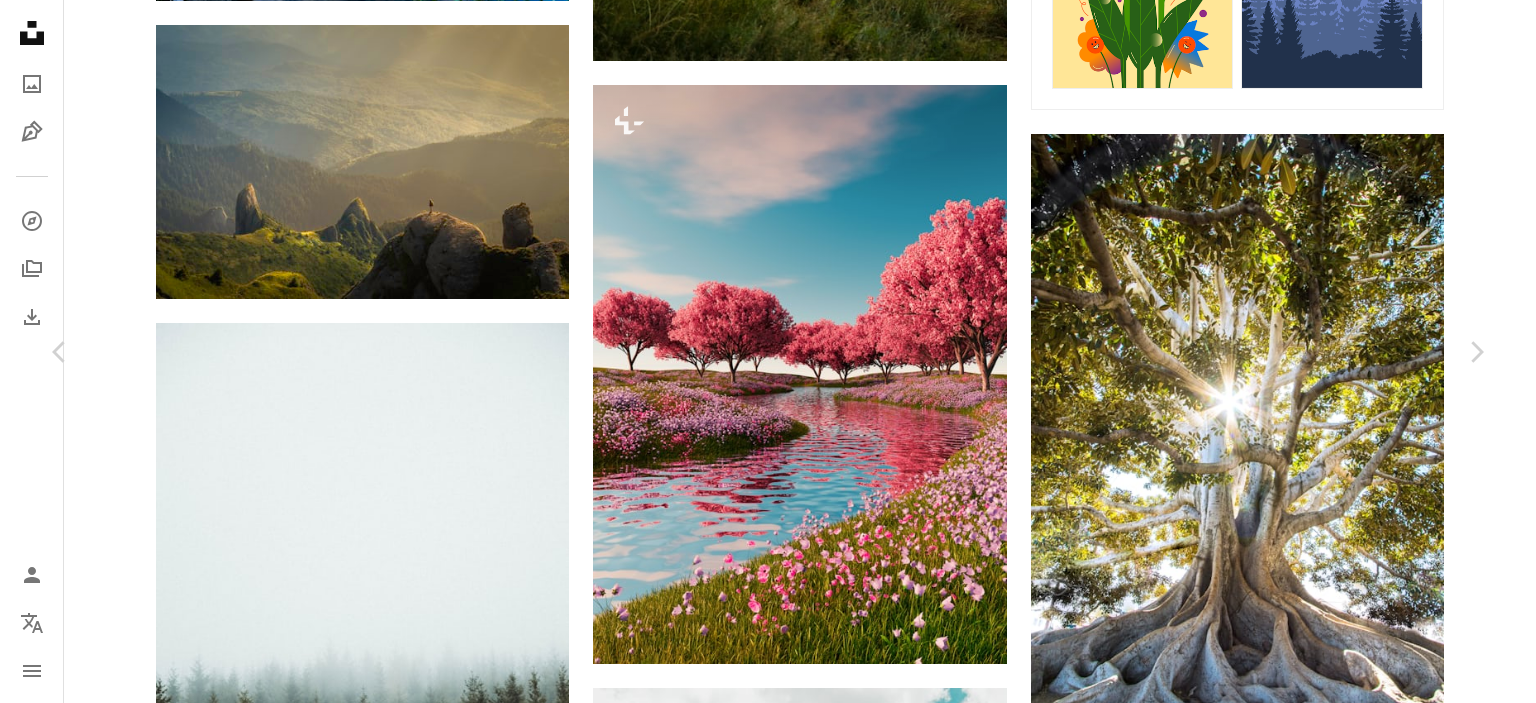 click on "Download free" at bounding box center (1287, 4527) 